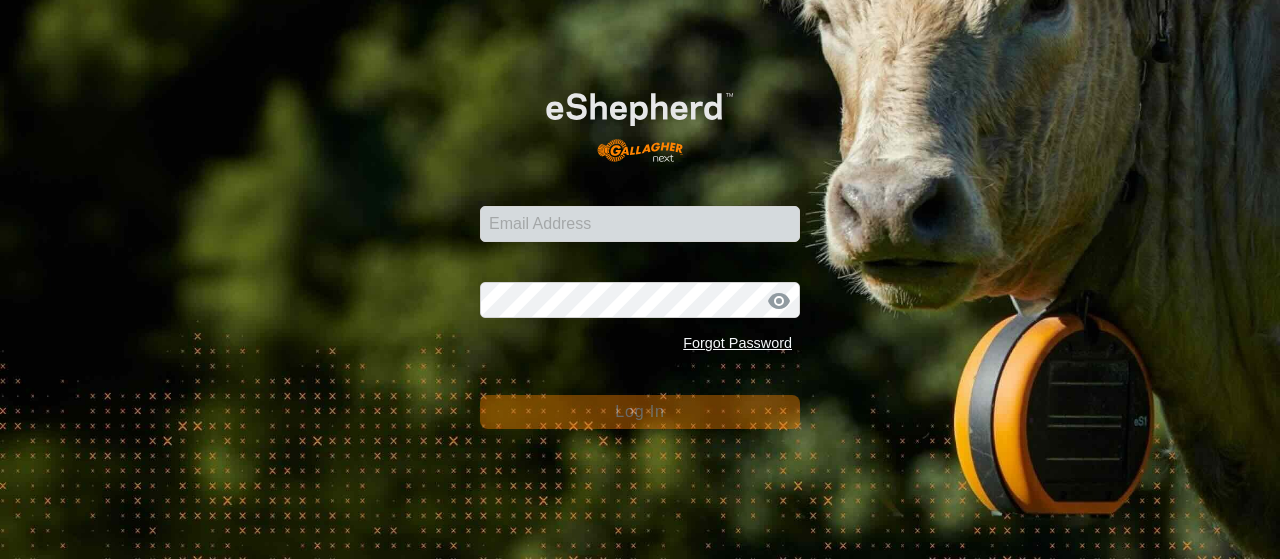 scroll, scrollTop: 0, scrollLeft: 0, axis: both 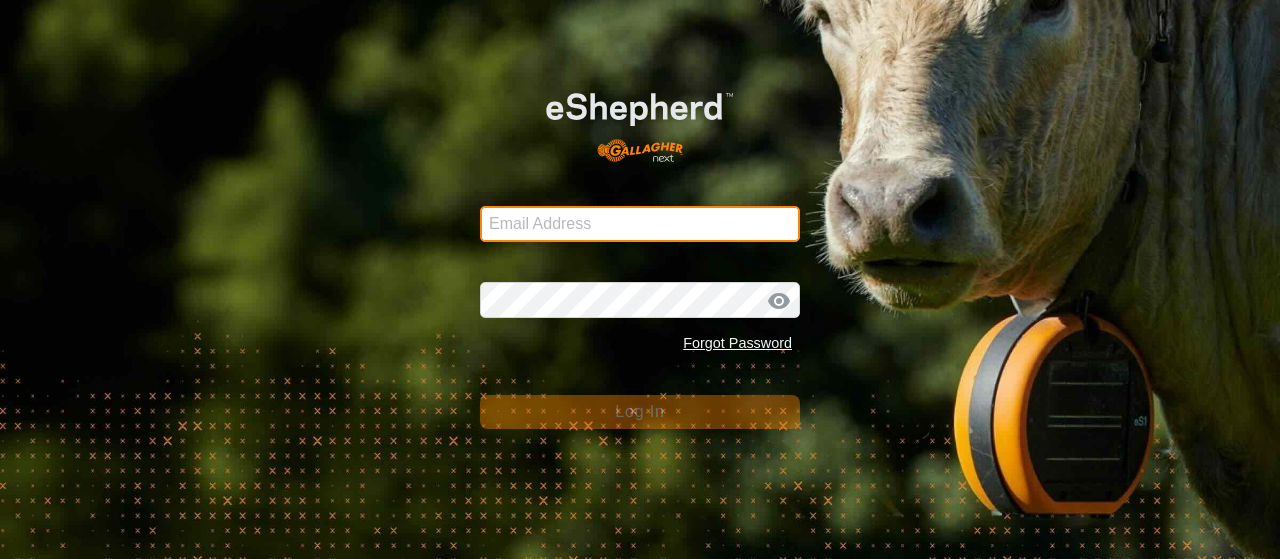 type on "[USERNAME]@example.com" 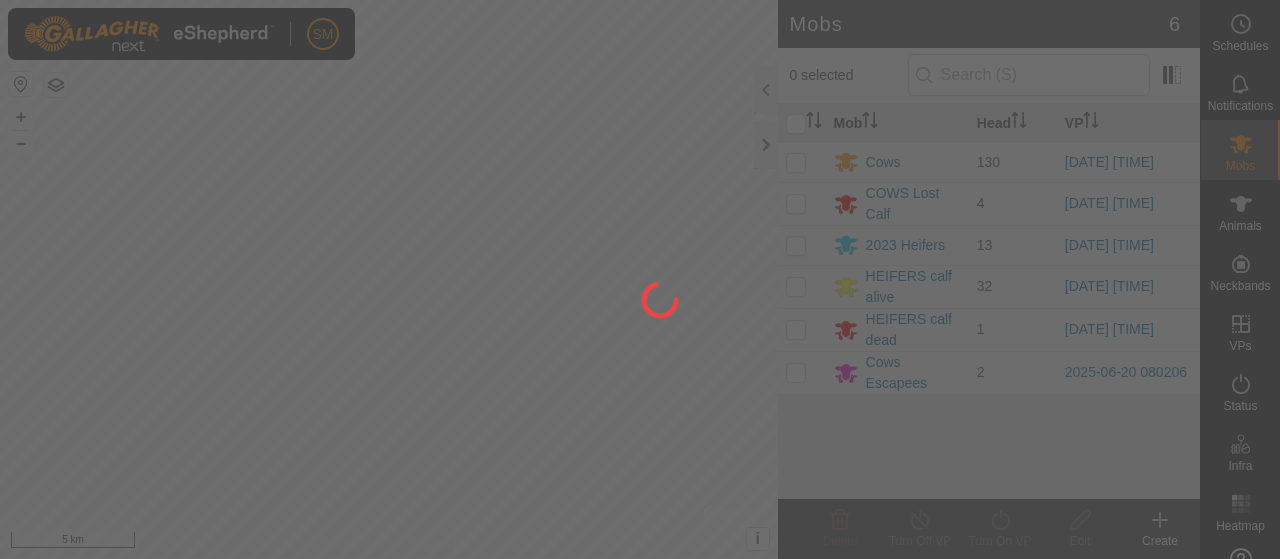 scroll, scrollTop: 0, scrollLeft: 0, axis: both 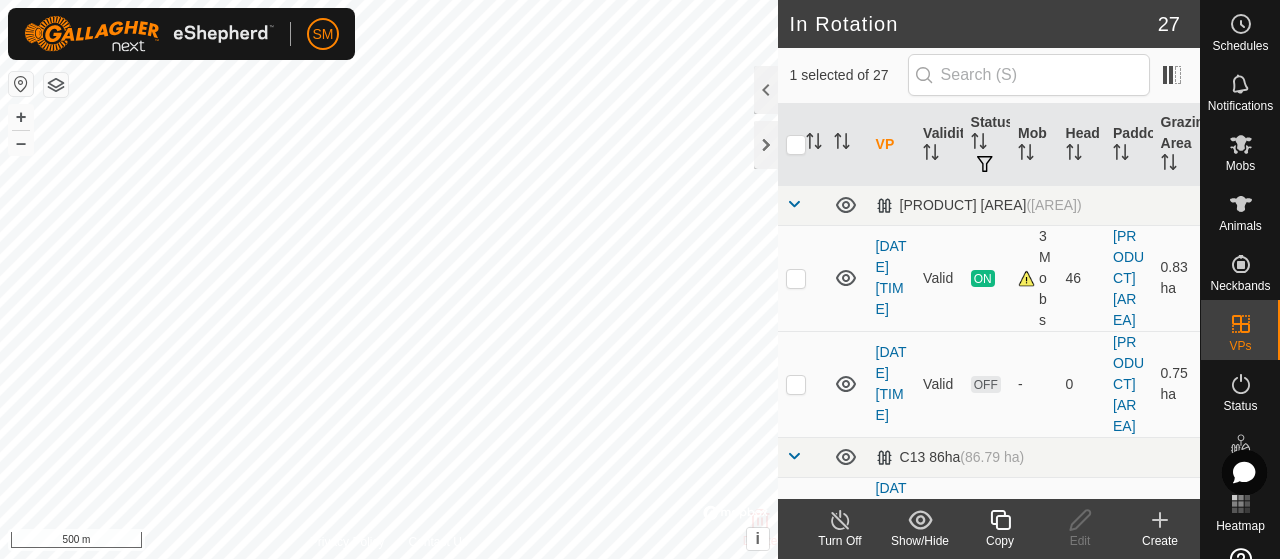 click 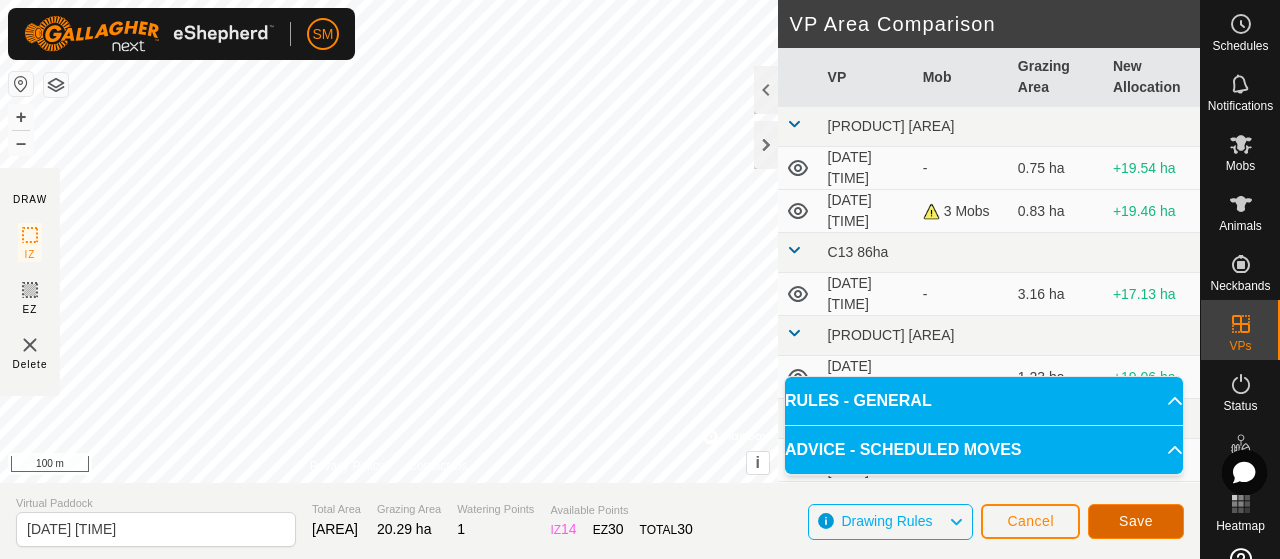 click on "Save" 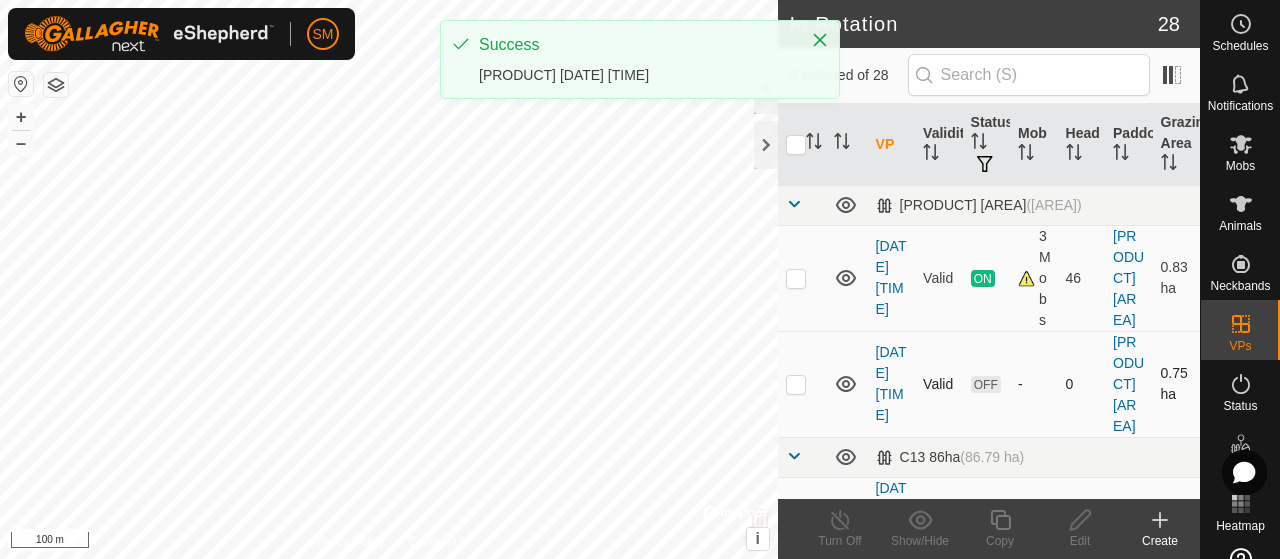 checkbox on "true" 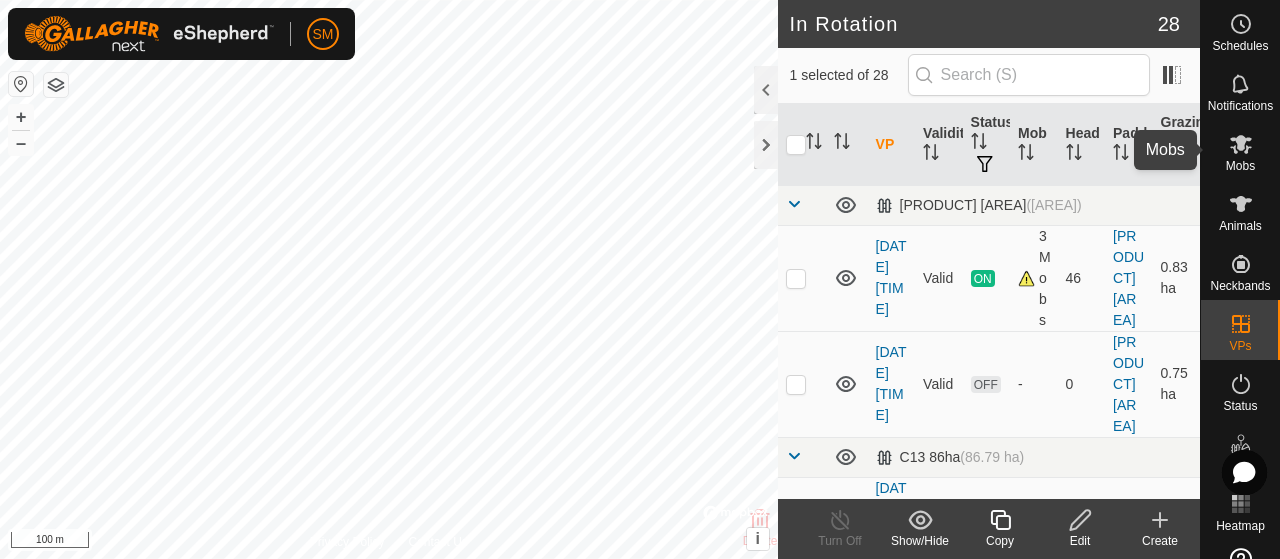 click 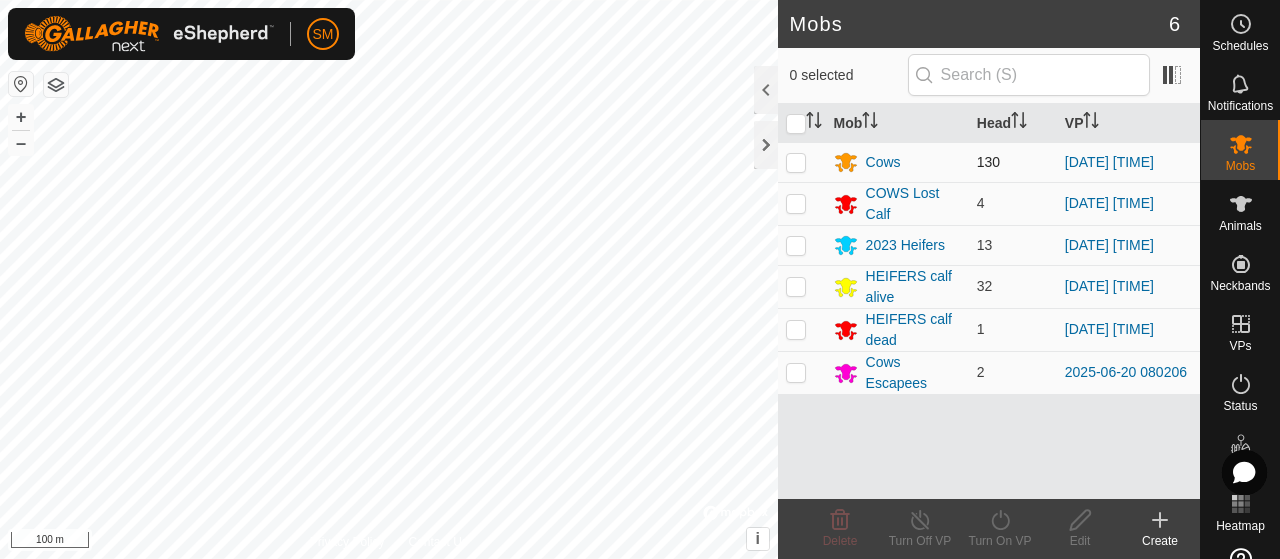 click at bounding box center (802, 162) 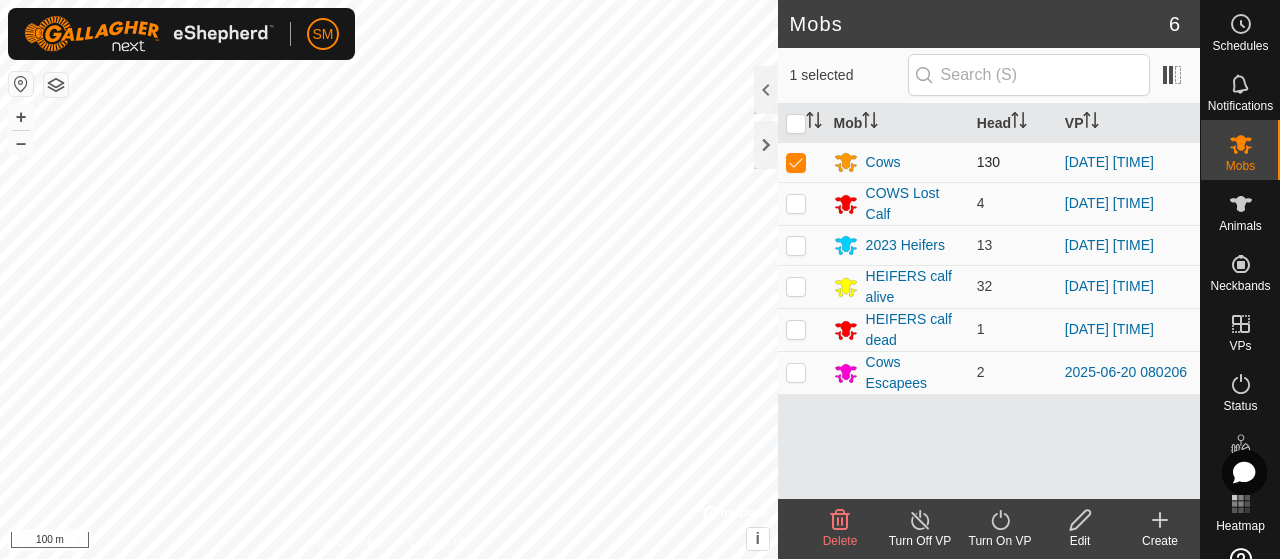 checkbox on "true" 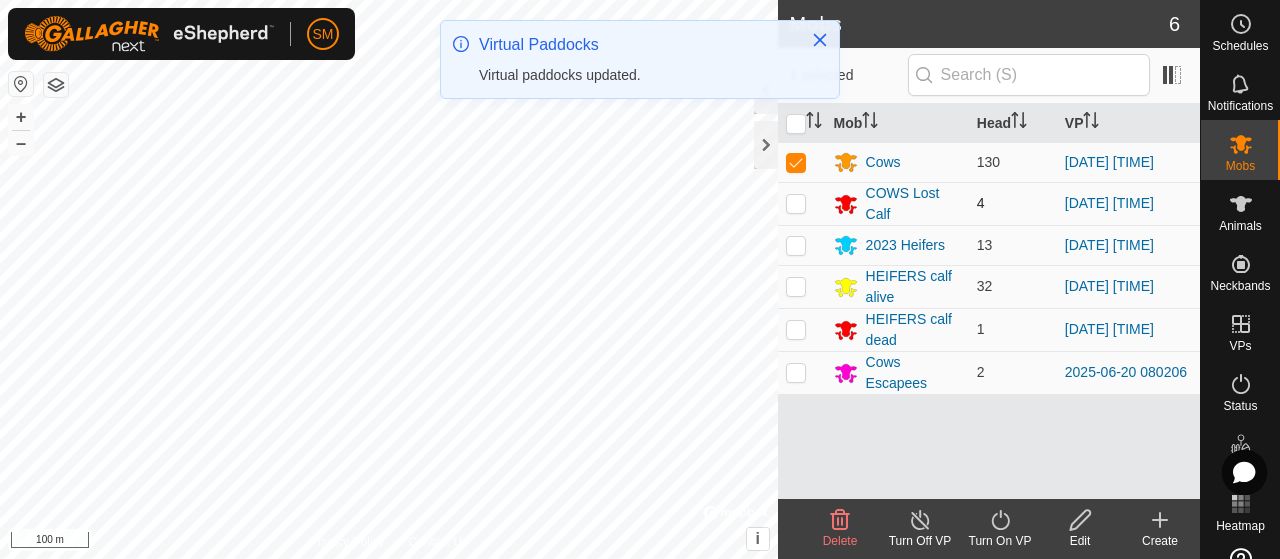 click at bounding box center (796, 203) 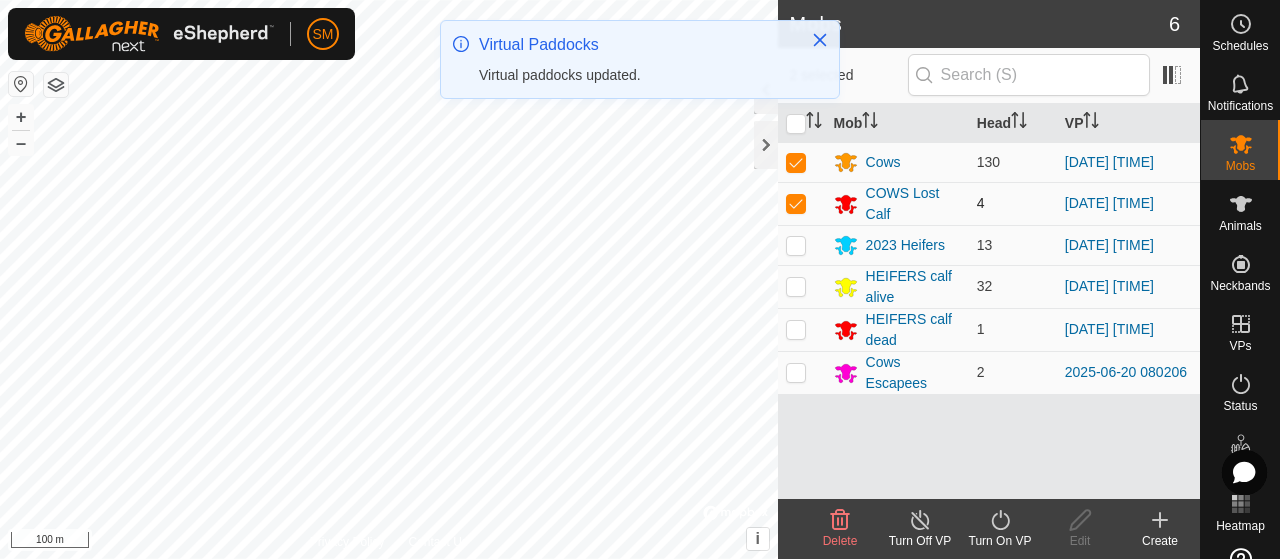 checkbox on "true" 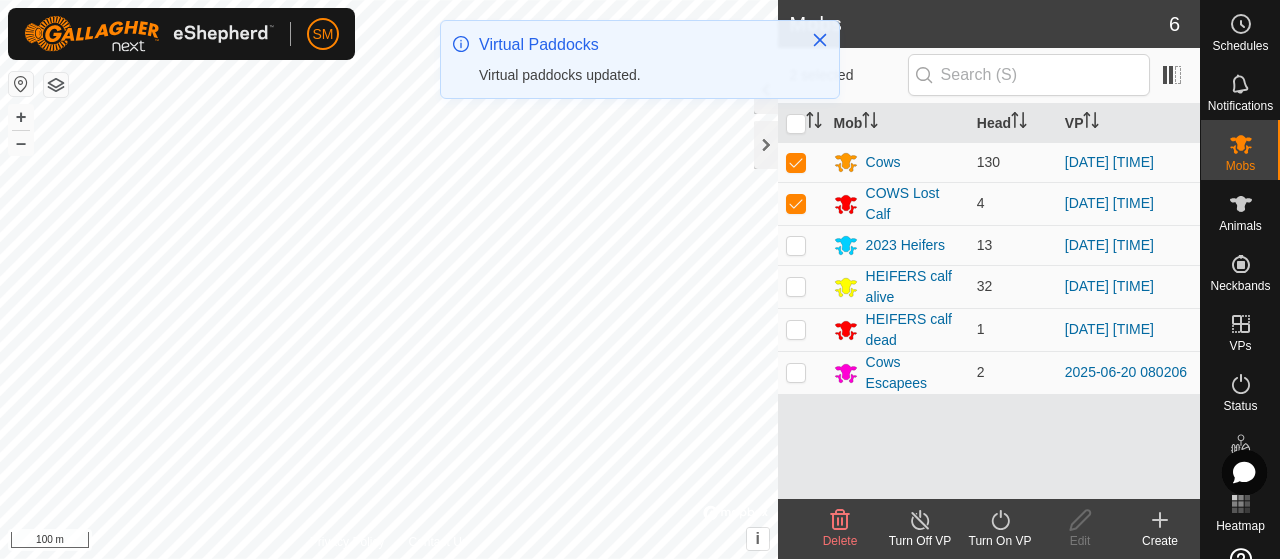click 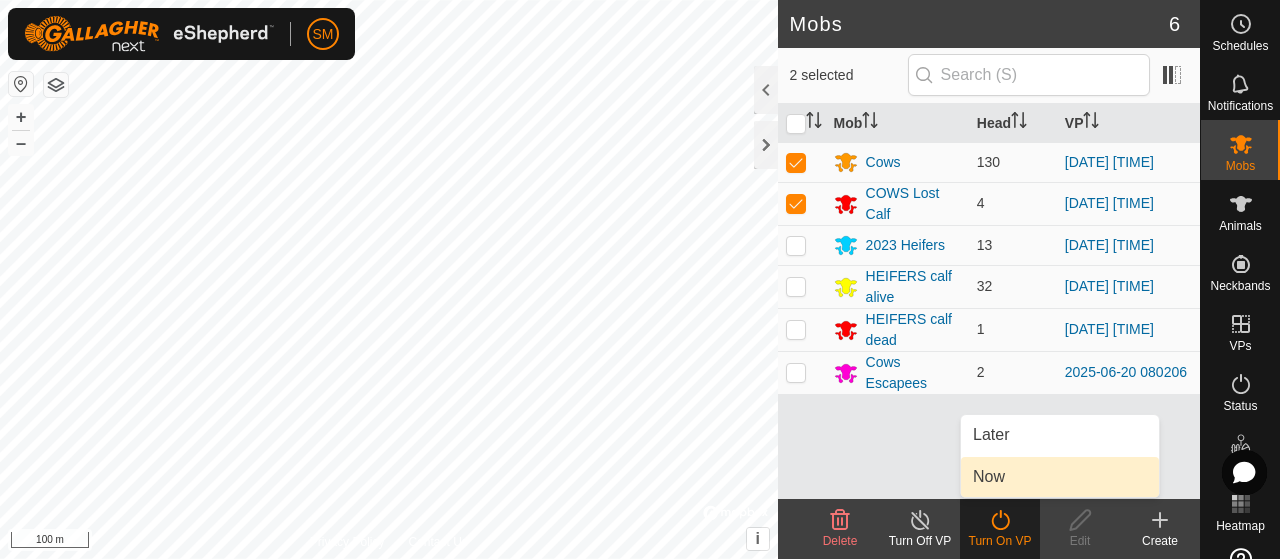 click on "Now" at bounding box center [1060, 477] 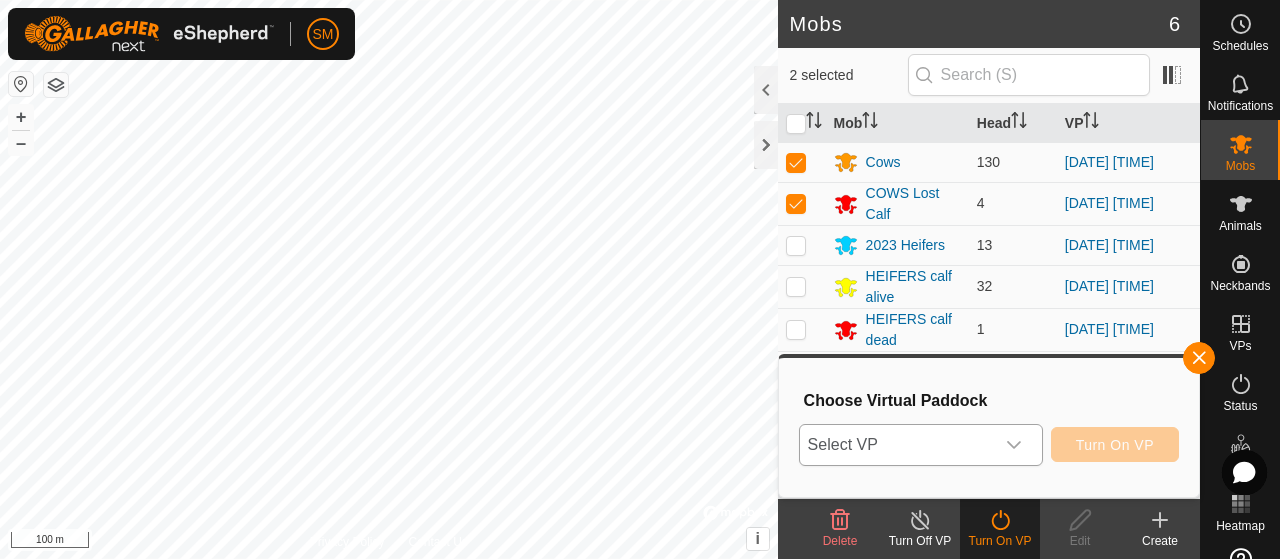 click at bounding box center [1014, 445] 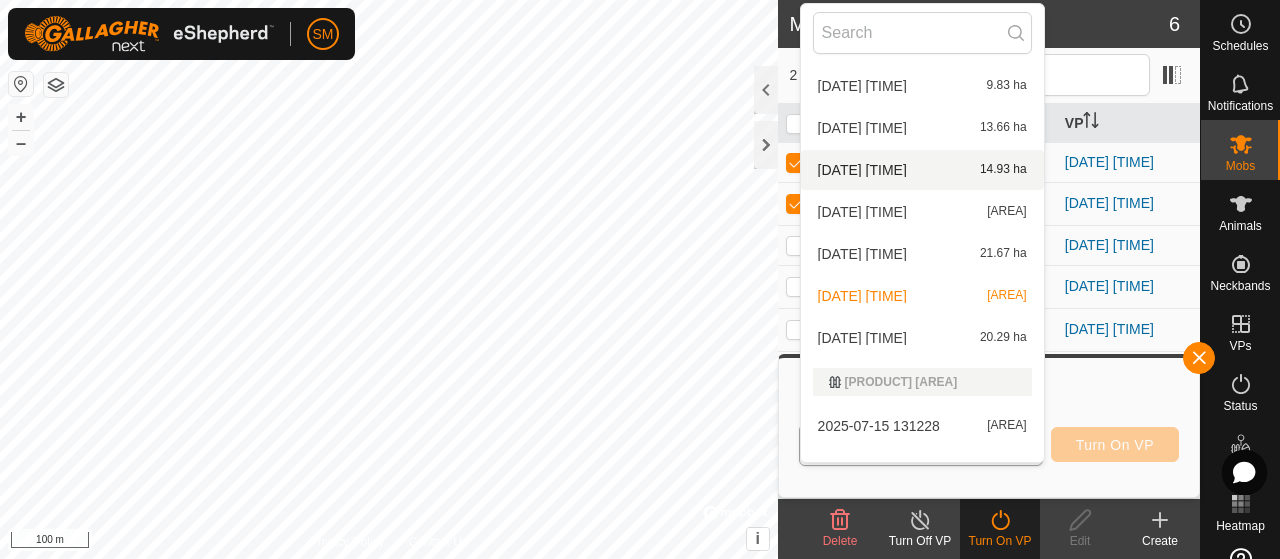 scroll, scrollTop: 940, scrollLeft: 0, axis: vertical 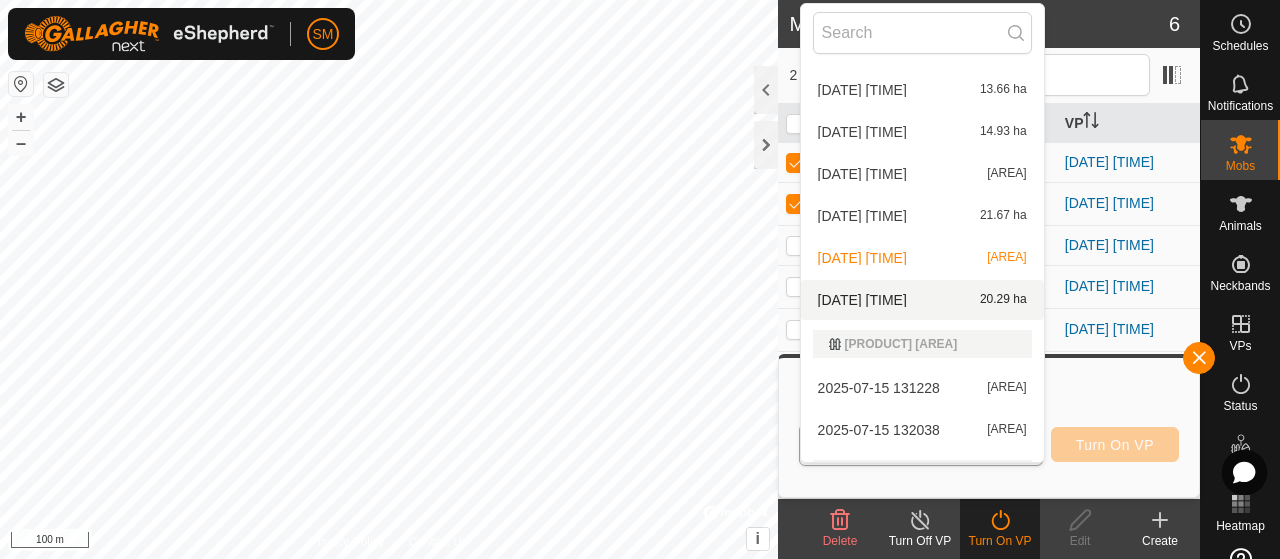click on "[DATE] [TIME] [AREA]" at bounding box center [922, 300] 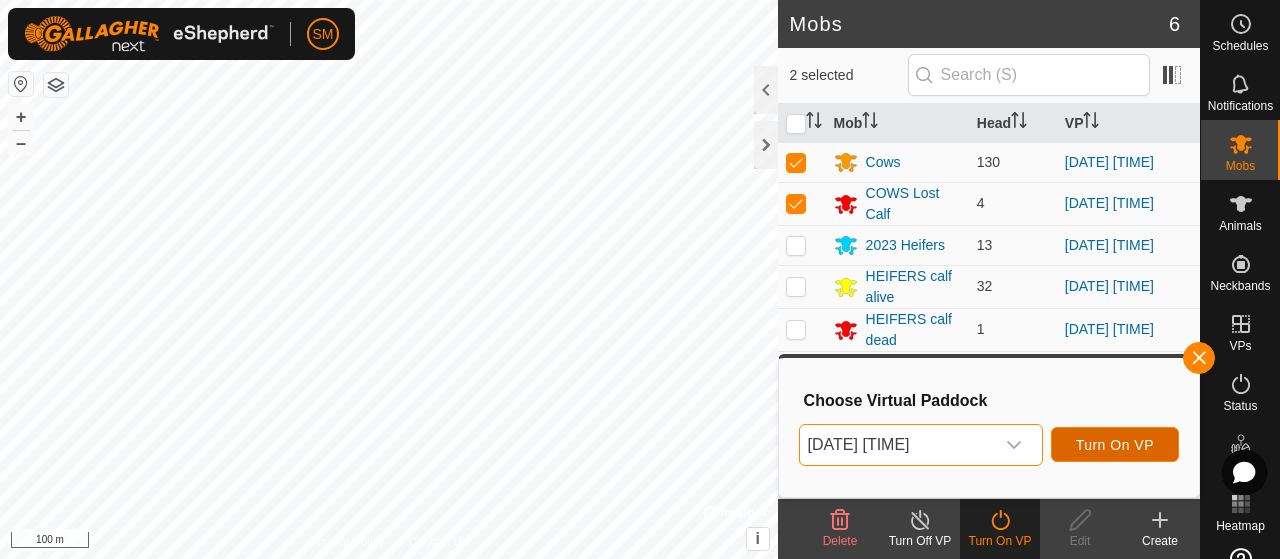 click on "Turn On VP" at bounding box center (1115, 445) 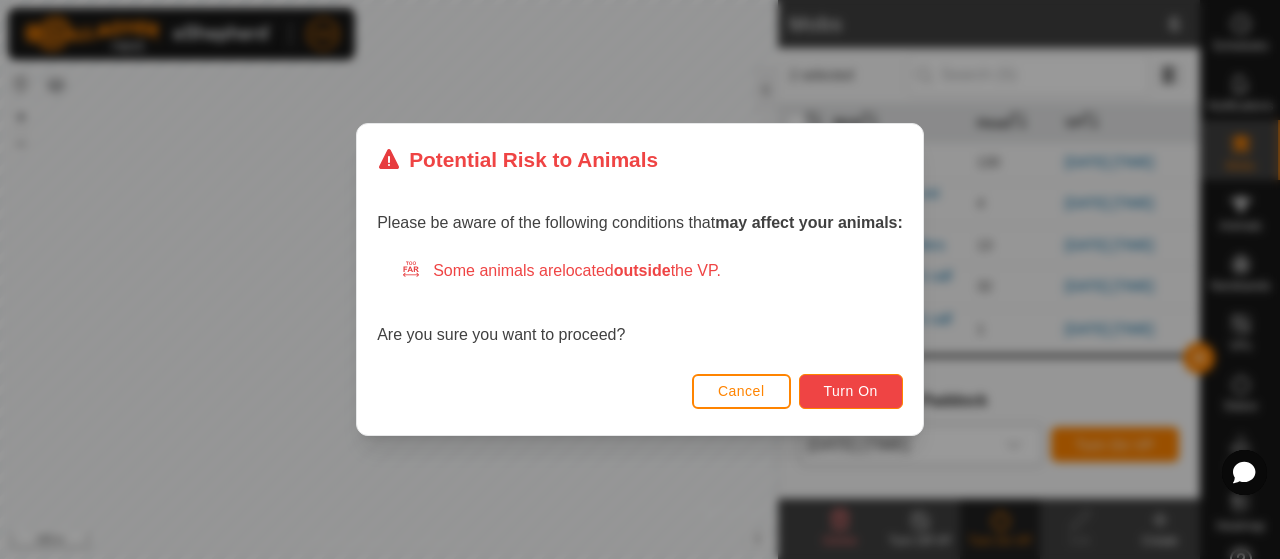 click on "Turn On" at bounding box center (851, 391) 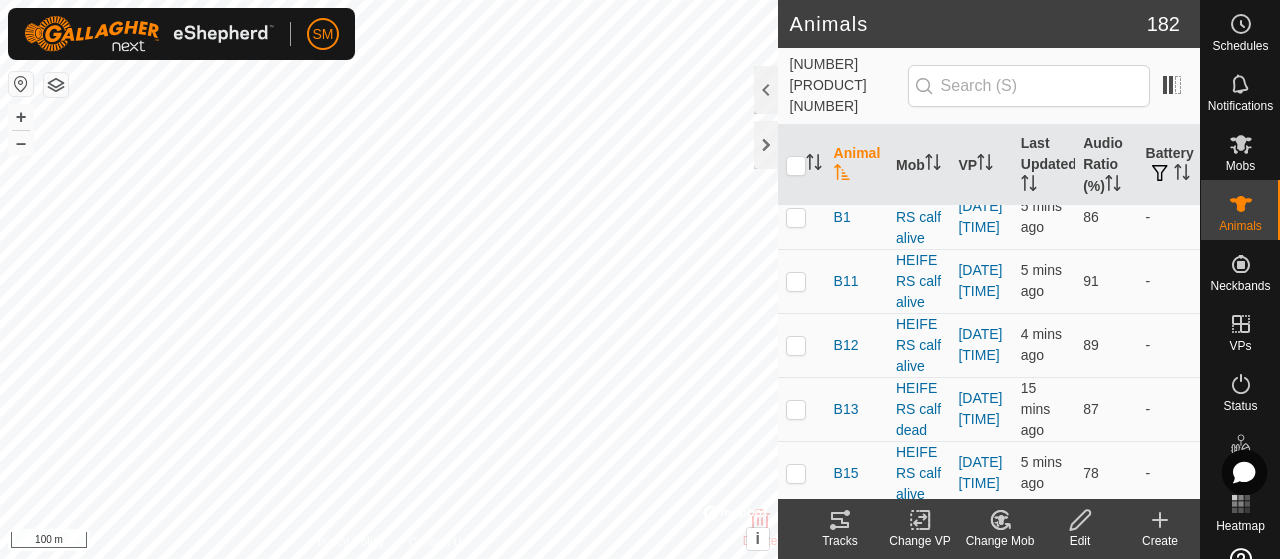 scroll, scrollTop: 0, scrollLeft: 0, axis: both 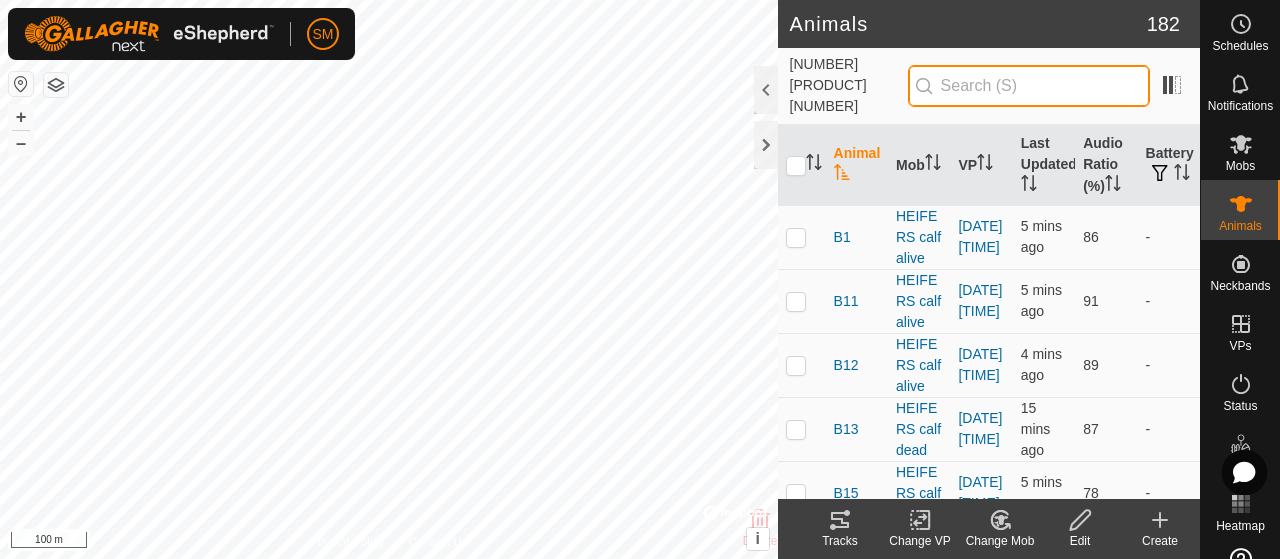 click at bounding box center [1029, 86] 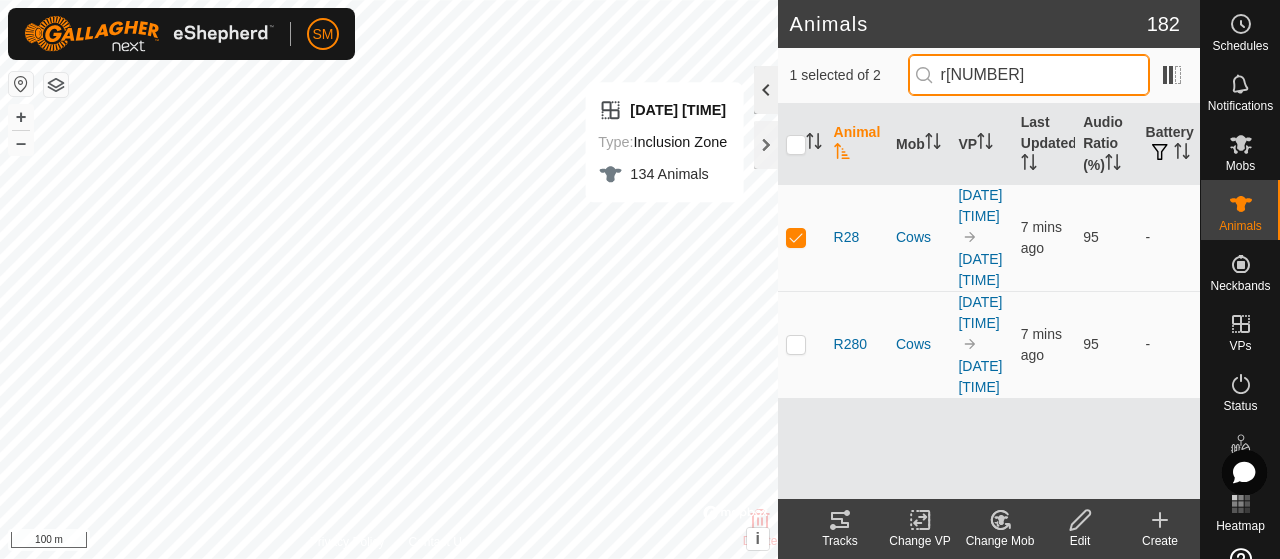 type on "r[NUMBER]" 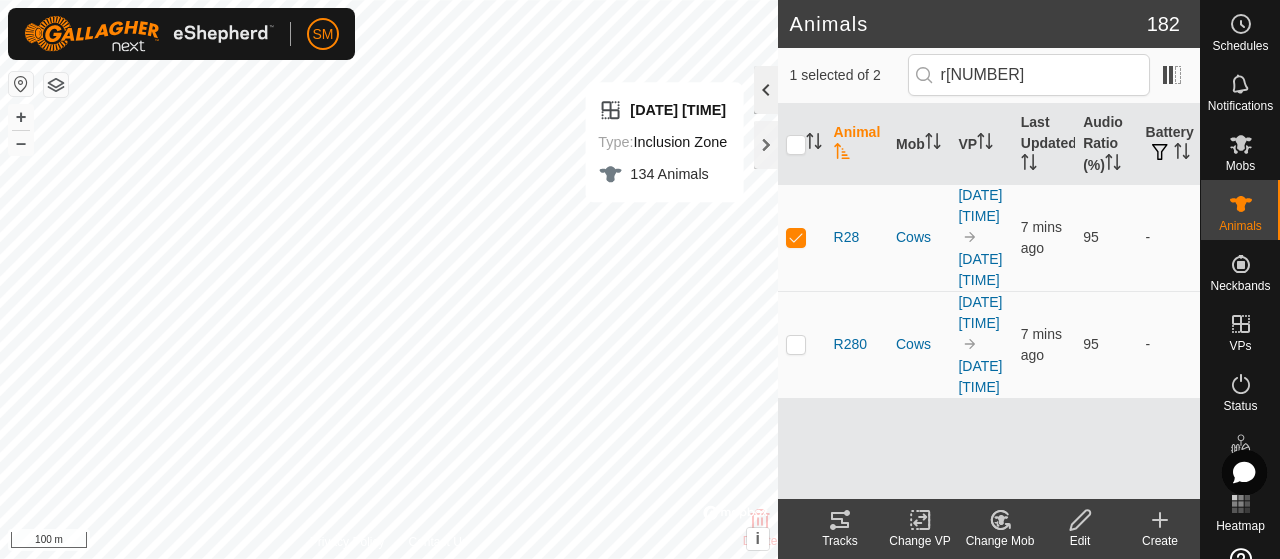 click 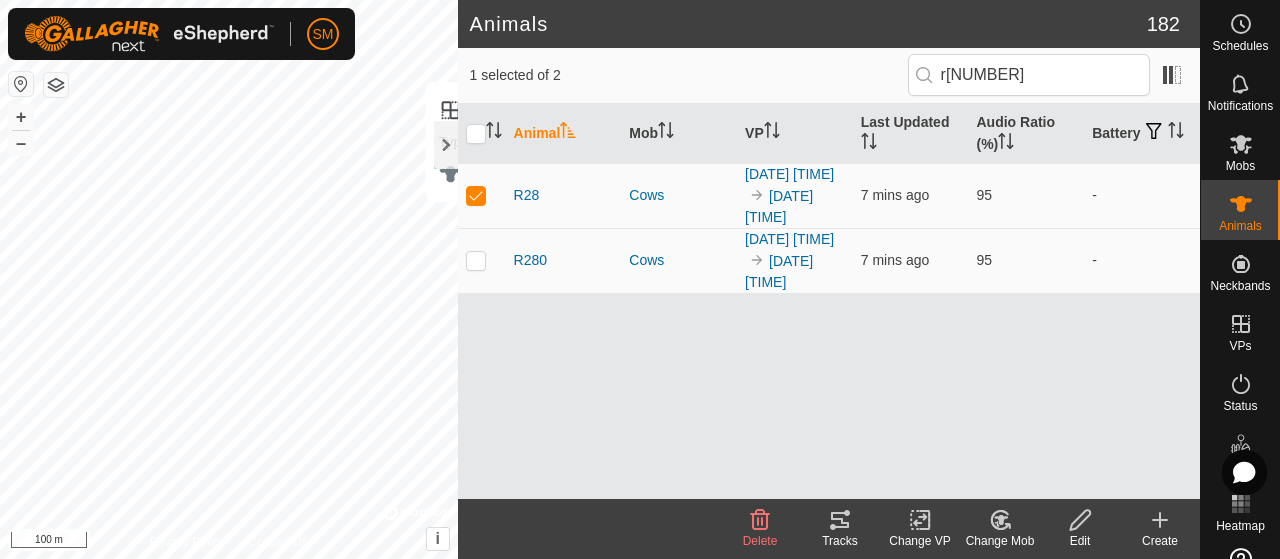 click 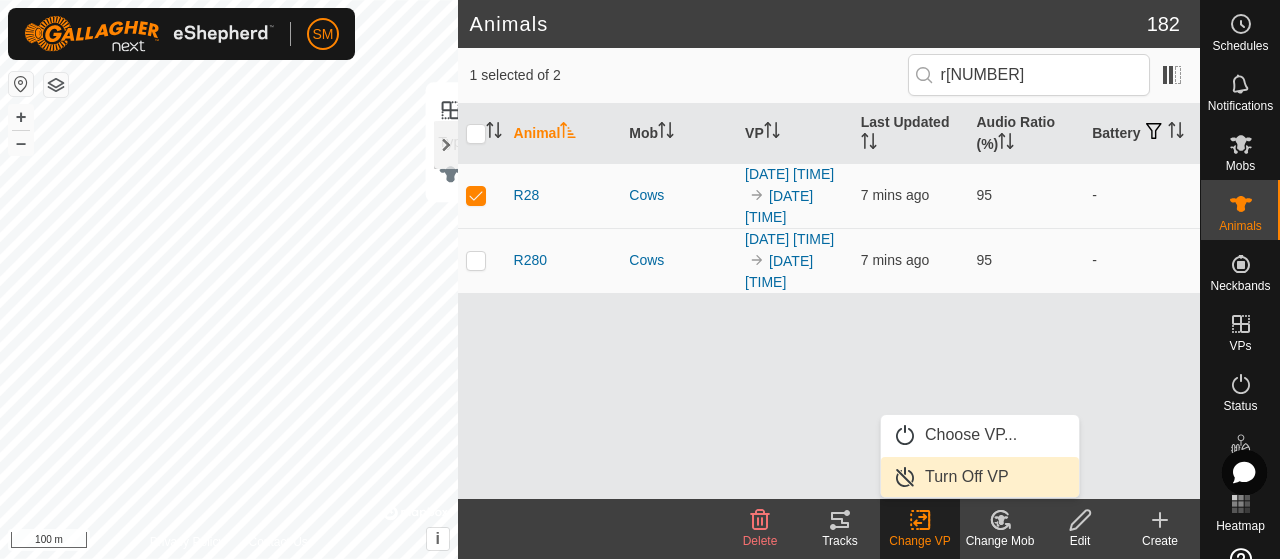click on "Turn Off VP" at bounding box center [967, 477] 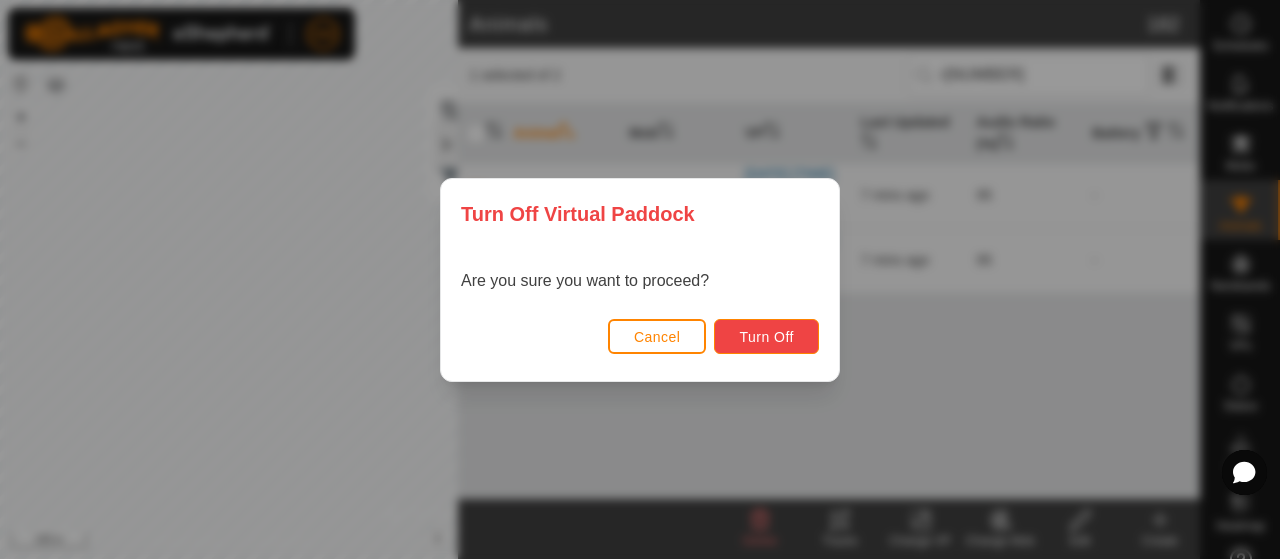 click on "Turn Off" at bounding box center (766, 336) 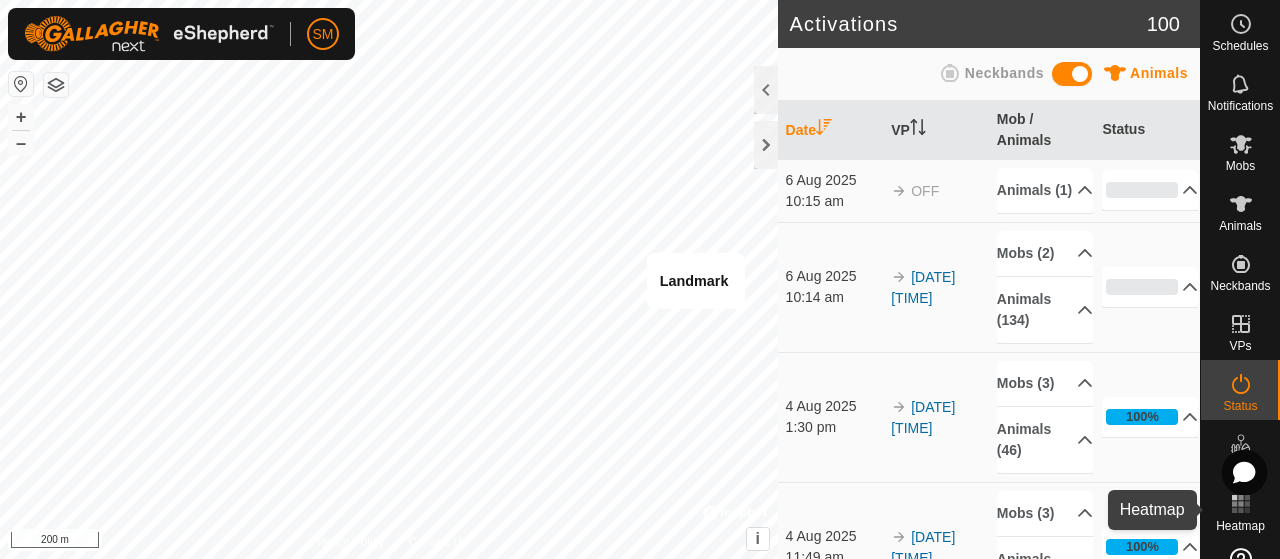 click 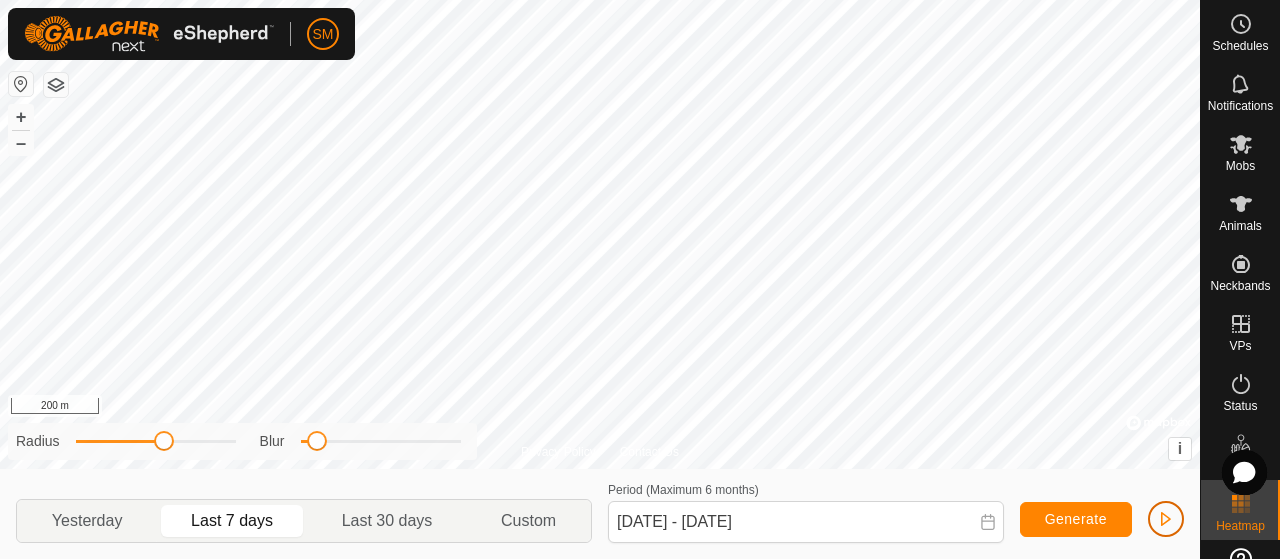 click 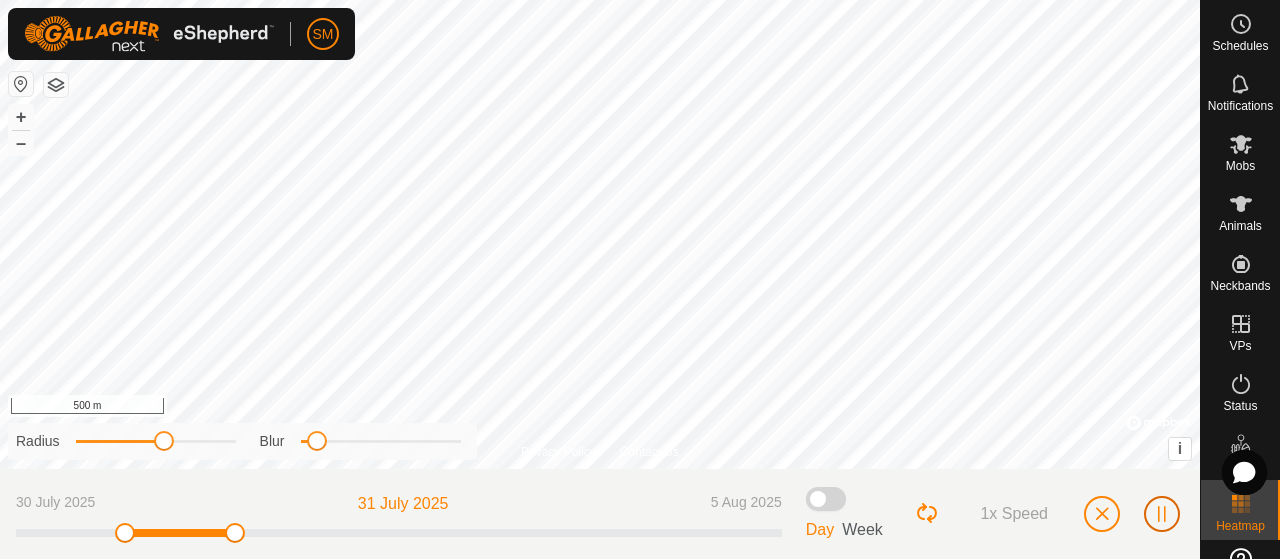 click 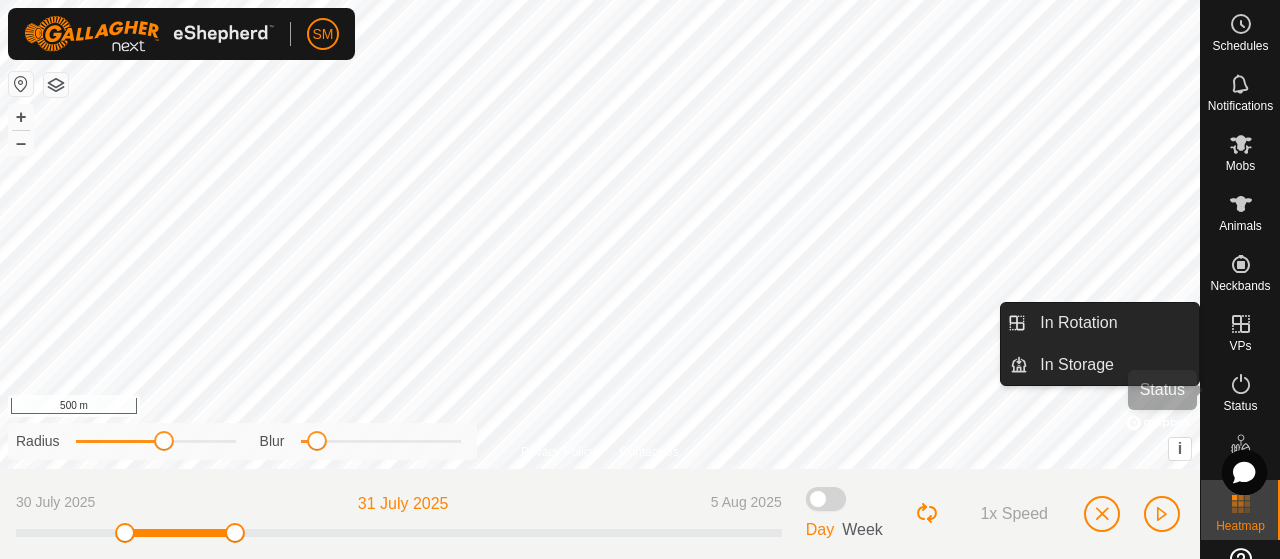 click at bounding box center (1241, 384) 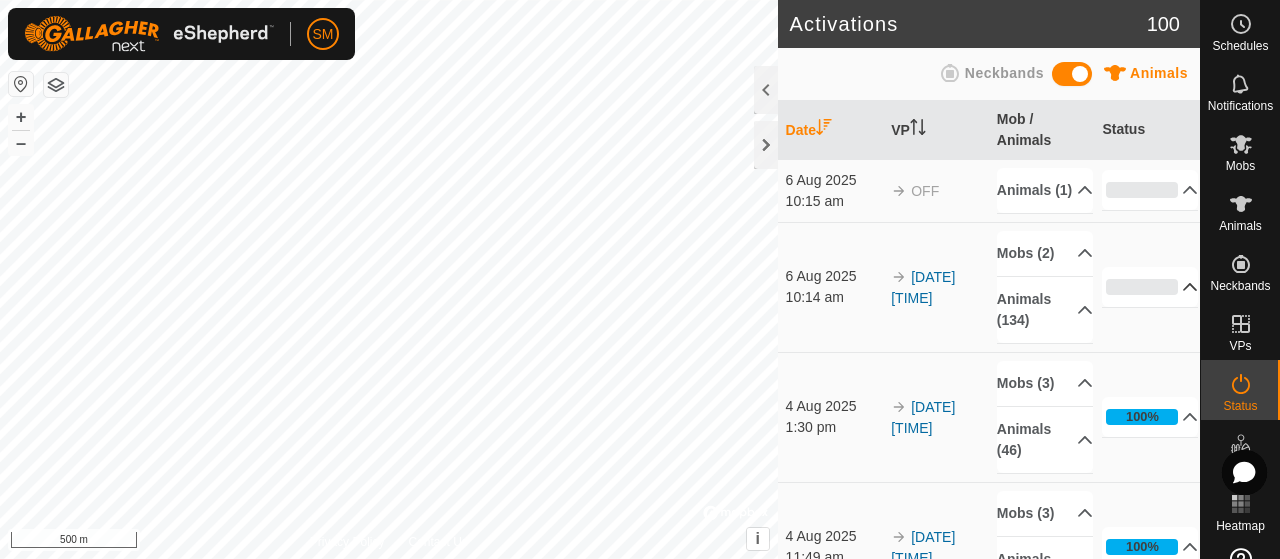 click 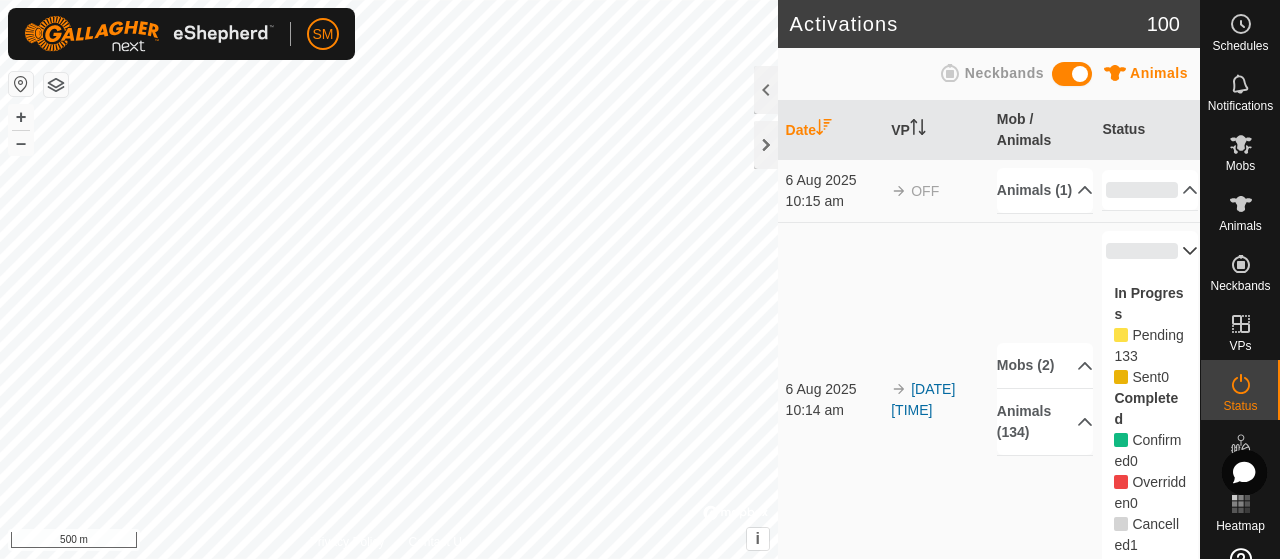 click on "[PRODUCT] [NUMBER] [PRODUCT] [NUMBER] [PRODUCT] [NUMBER] [PRODUCT] [NUMBER] [PRODUCT] [NUMBER]" at bounding box center [1150, 419] 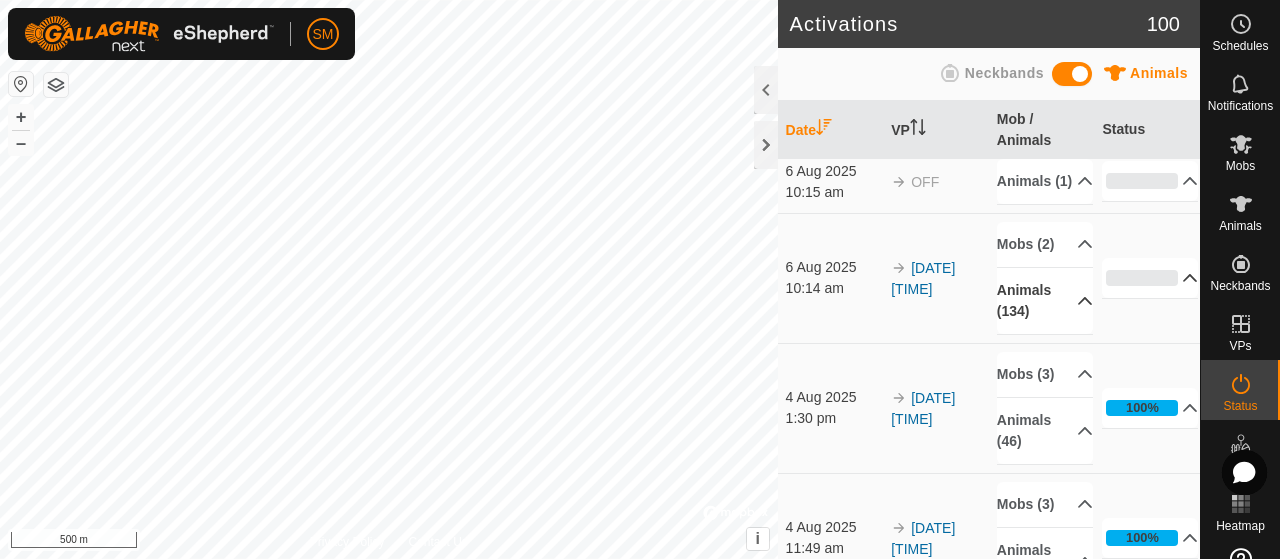 scroll, scrollTop: 0, scrollLeft: 0, axis: both 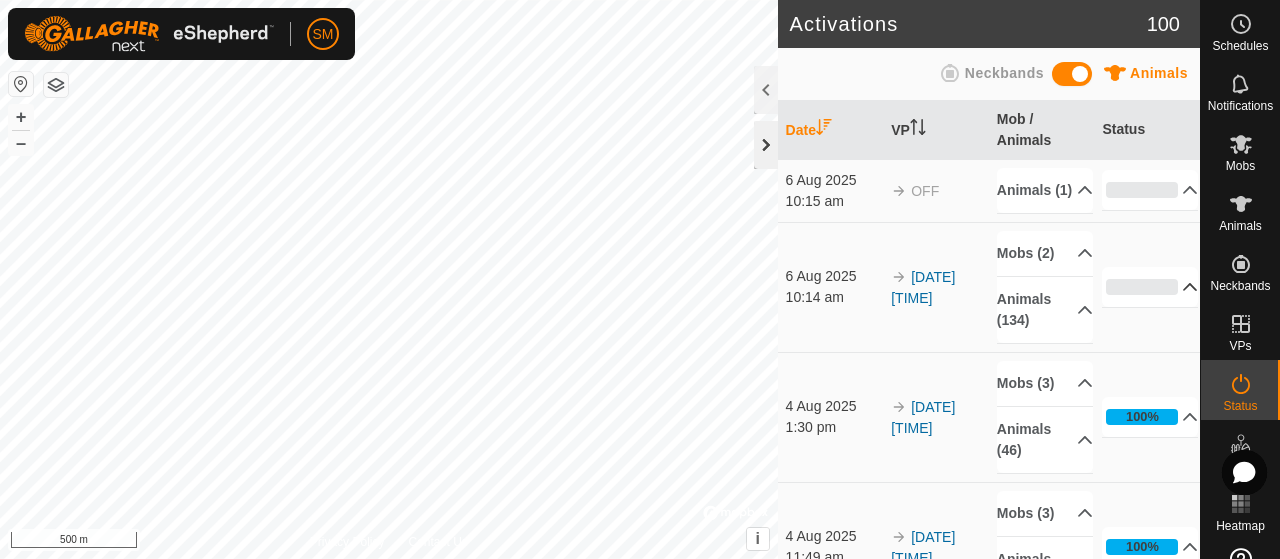 click 